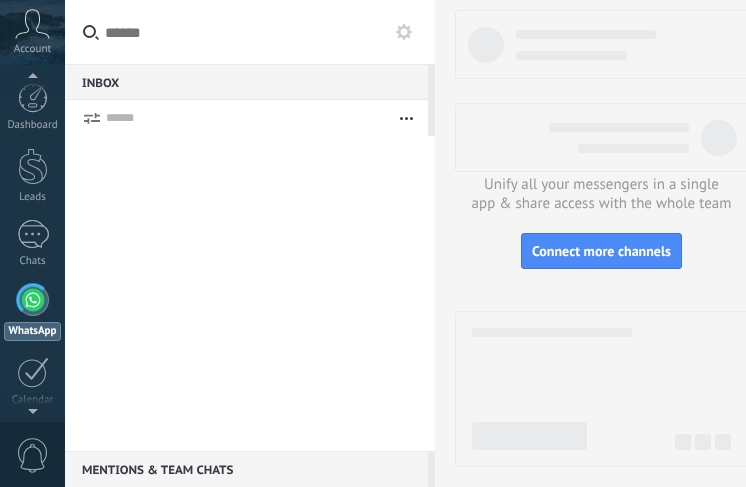 scroll, scrollTop: 0, scrollLeft: 0, axis: both 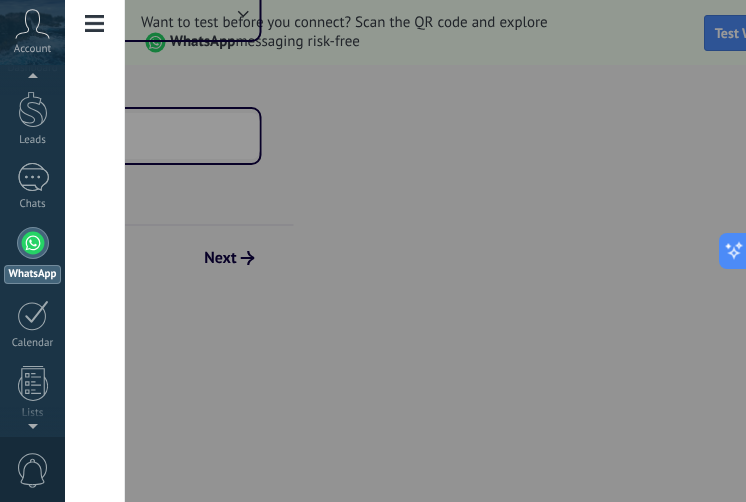 click at bounding box center (373, 251) 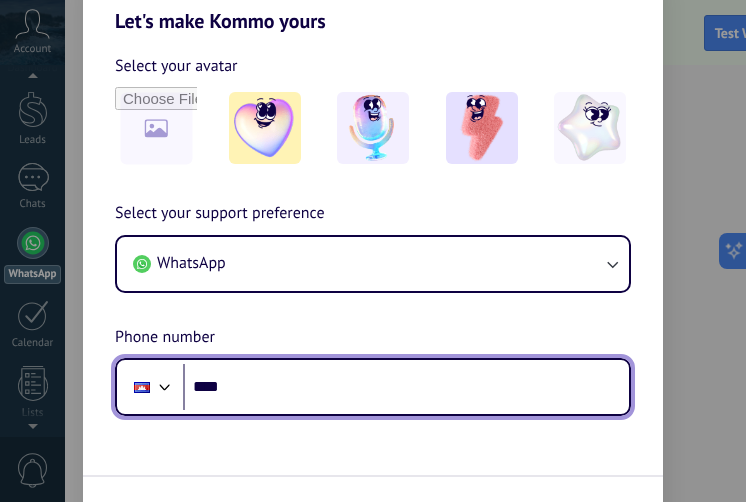 click at bounding box center [165, 385] 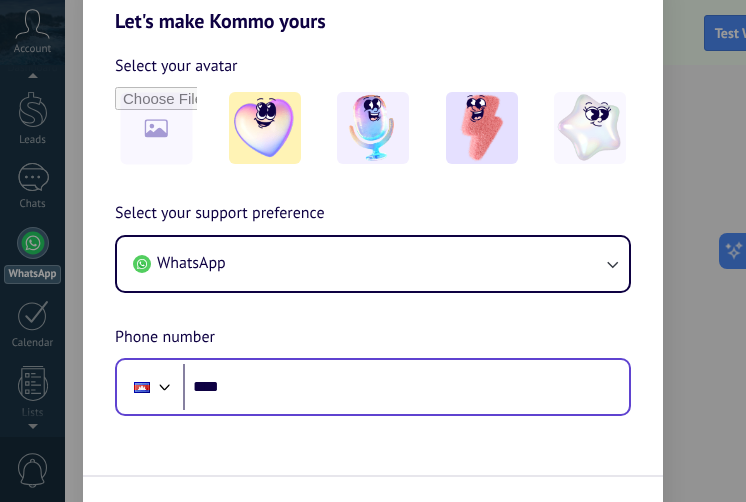 scroll, scrollTop: 144, scrollLeft: 0, axis: vertical 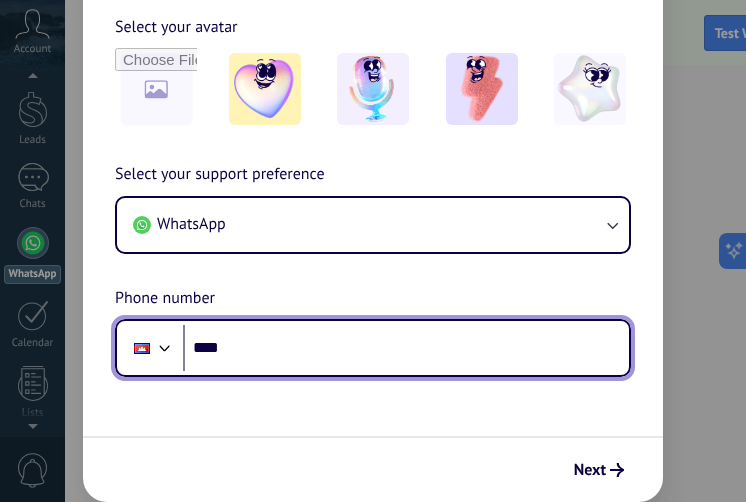 click on "Select your support preference WhatsApp Phone number Phone ****" at bounding box center (373, 269) 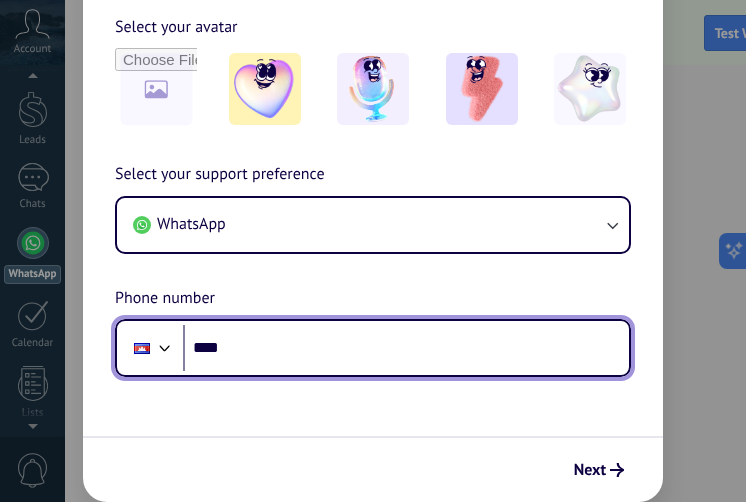 click at bounding box center (165, 346) 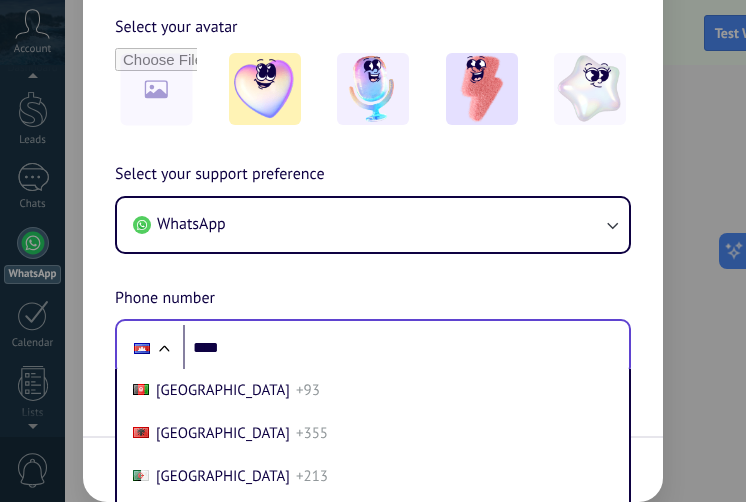 scroll, scrollTop: 144, scrollLeft: 0, axis: vertical 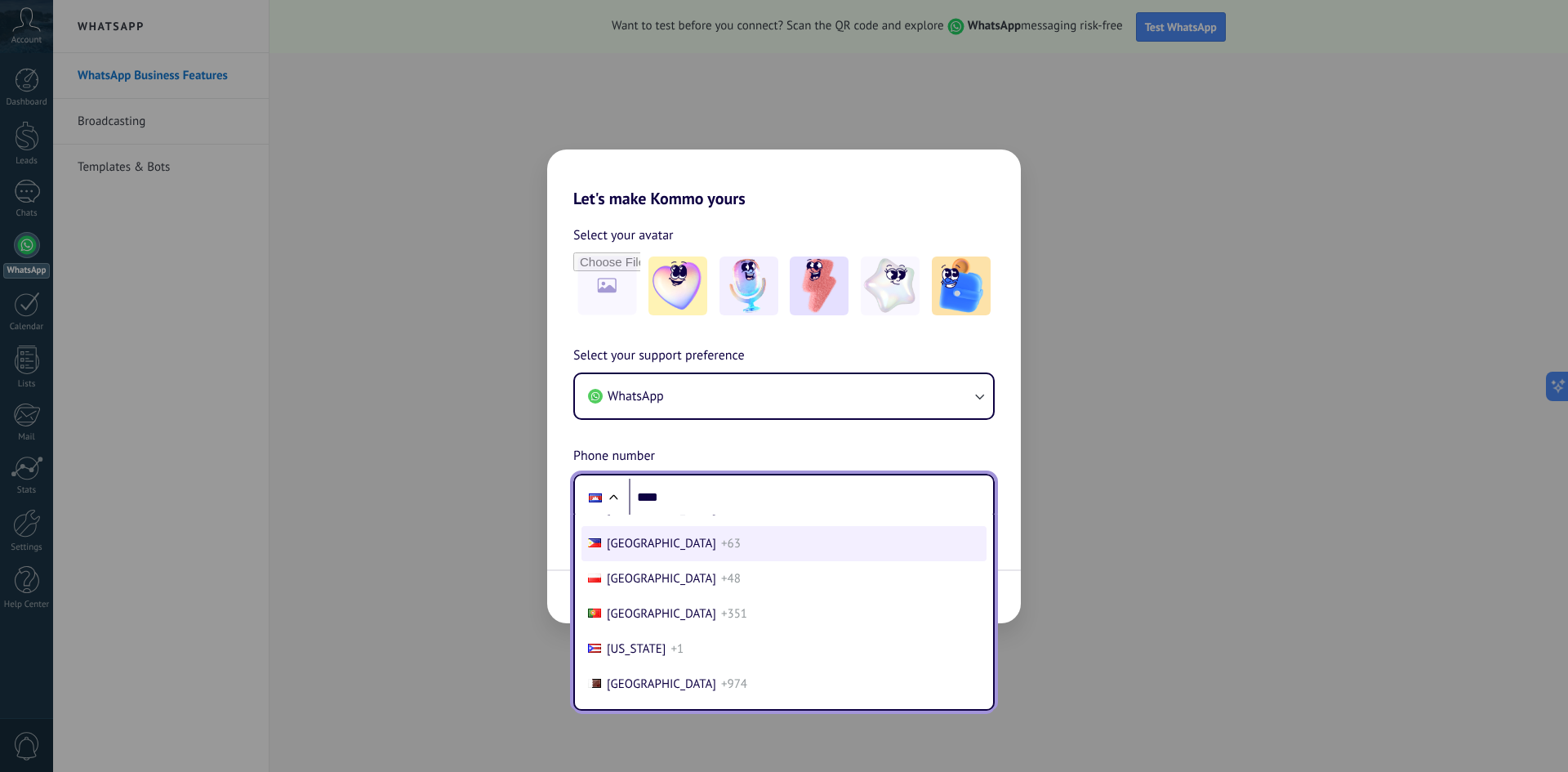 click on "+63" at bounding box center (731, 543) 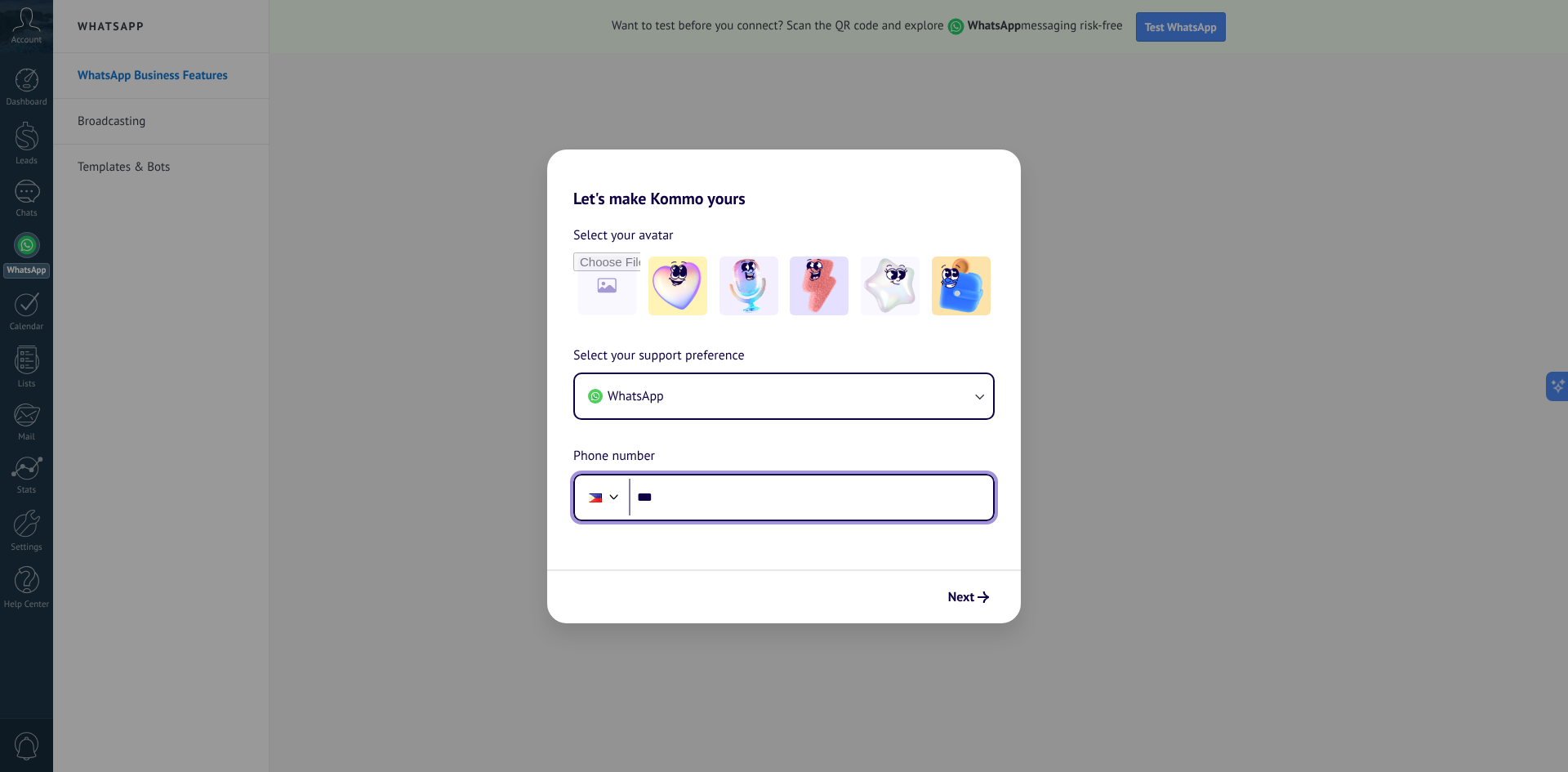 click on "***" at bounding box center [811, 498] 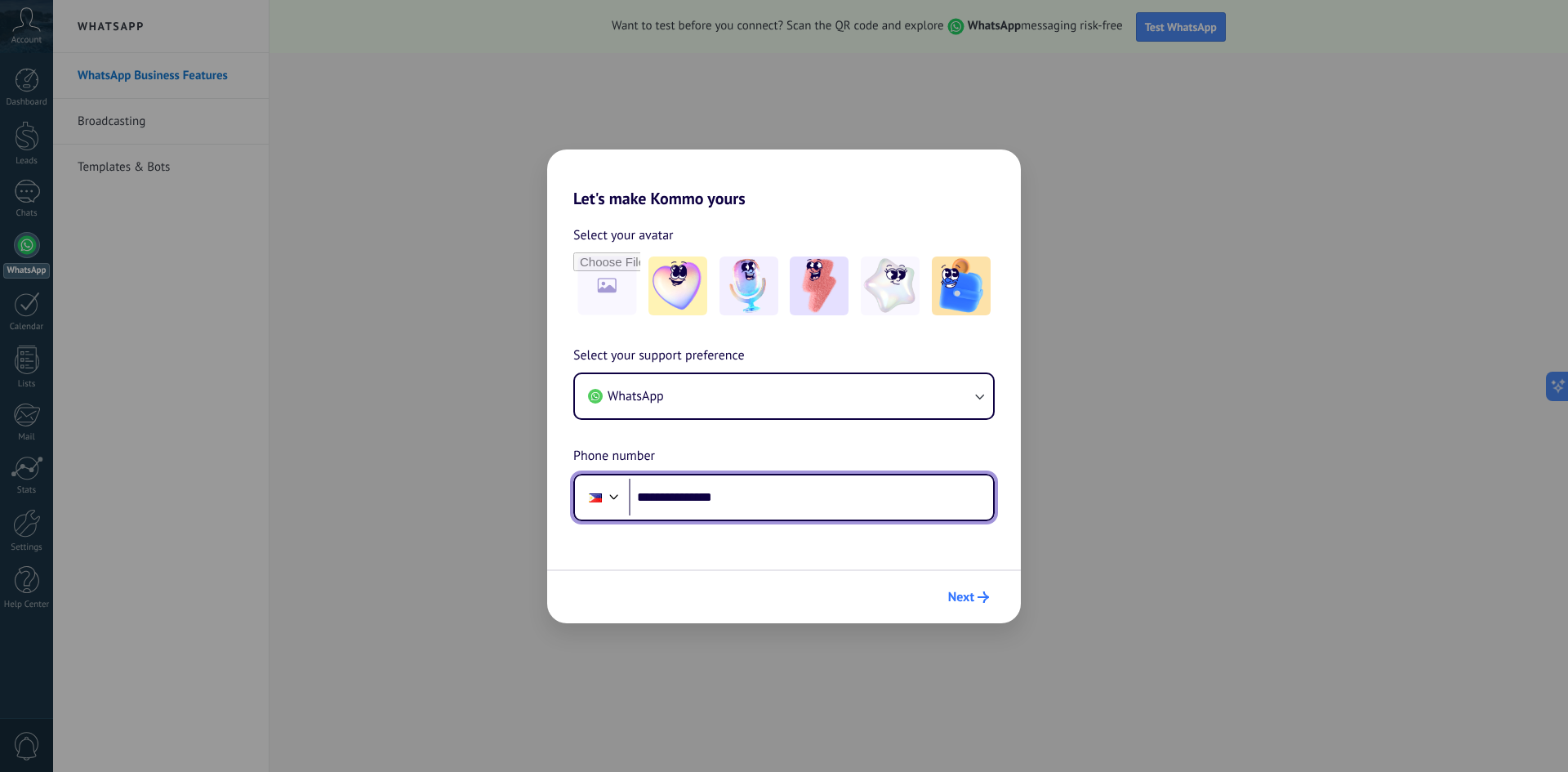 type on "**********" 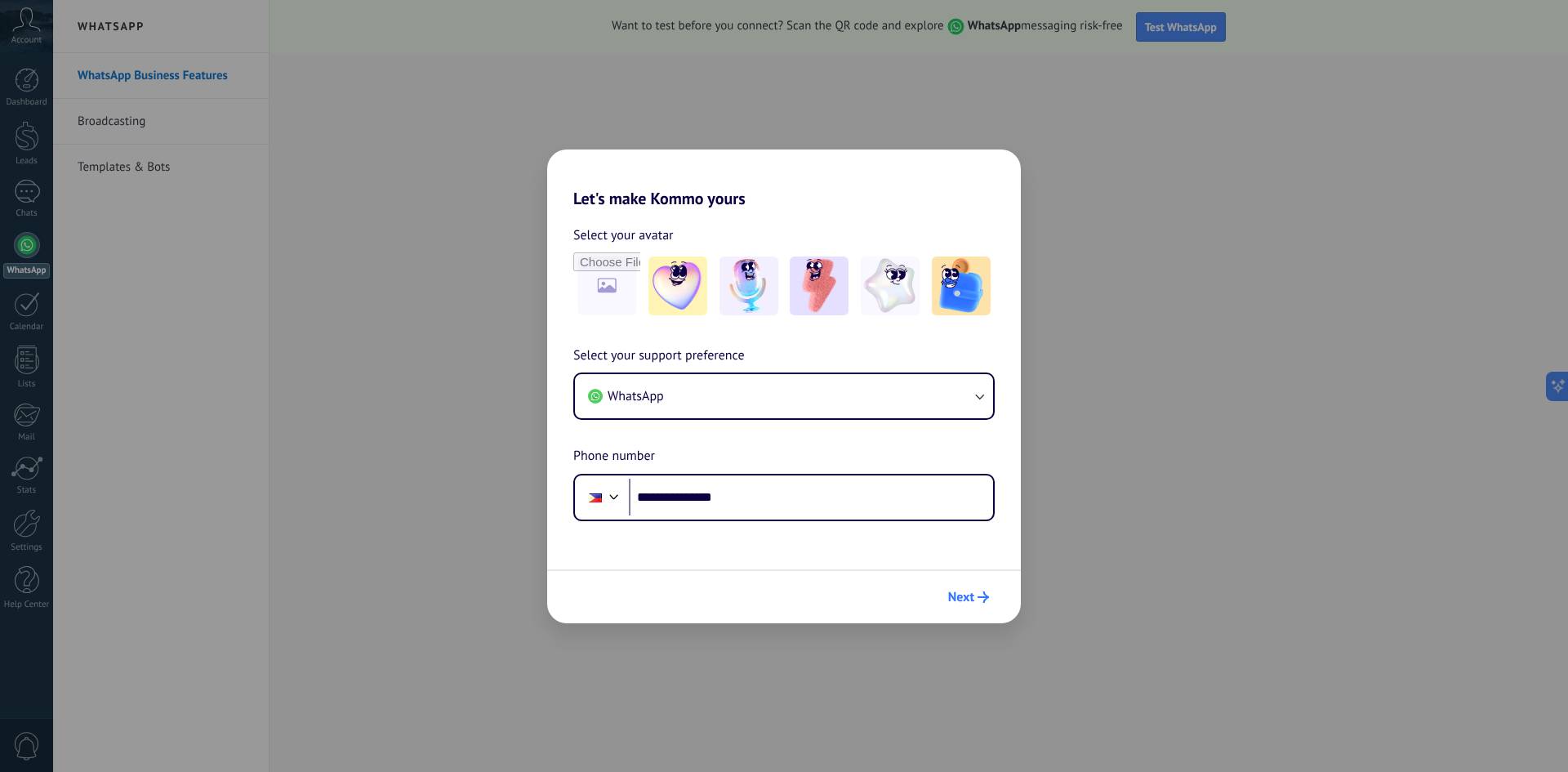 click on "Next" at bounding box center (961, 597) 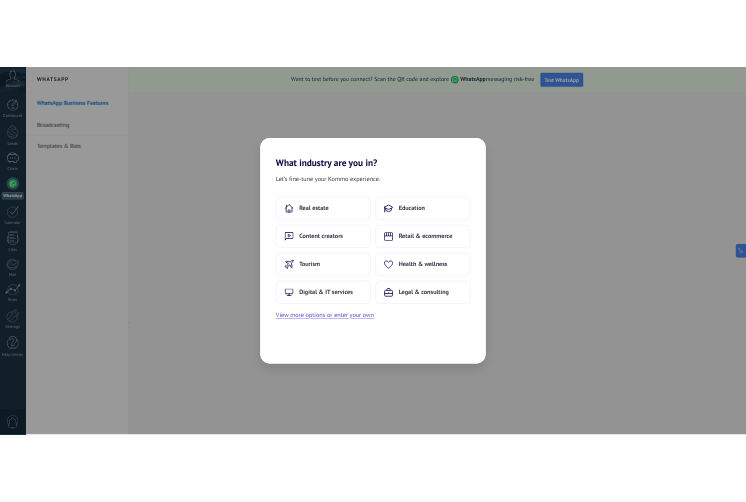 scroll, scrollTop: 0, scrollLeft: 0, axis: both 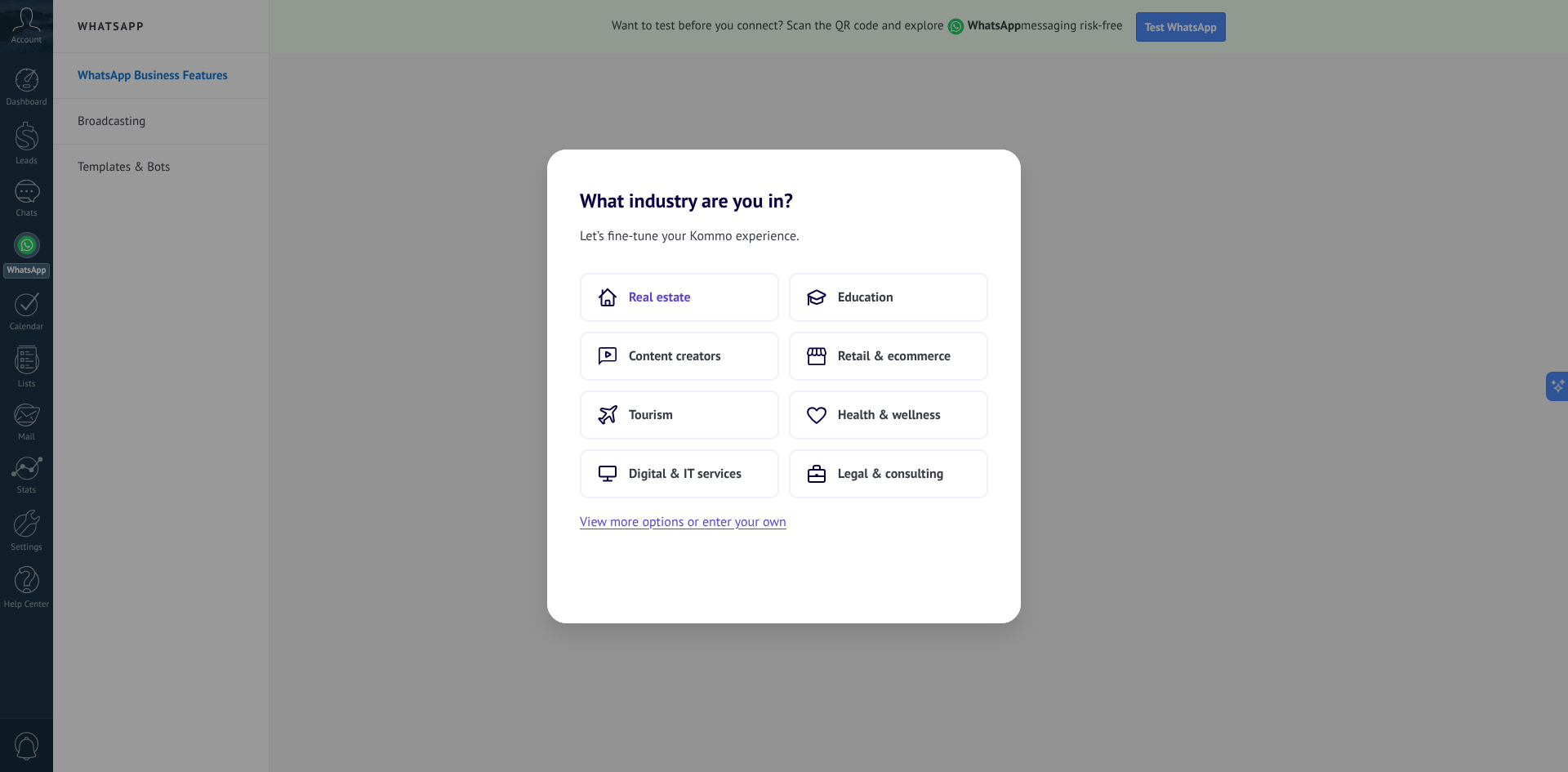 click on "Real estate" at bounding box center (679, 297) 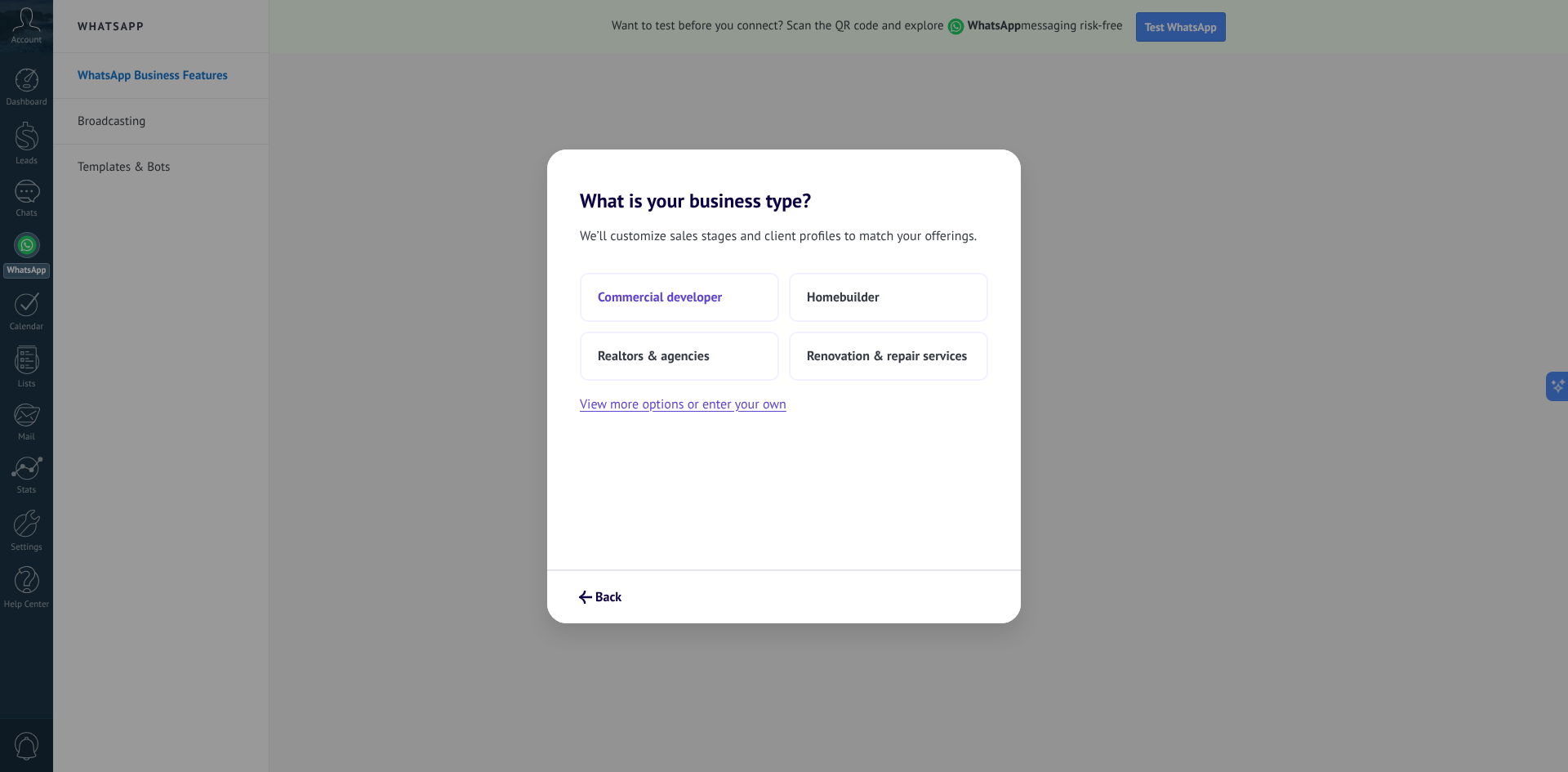 click on "Commercial developer" at bounding box center [679, 297] 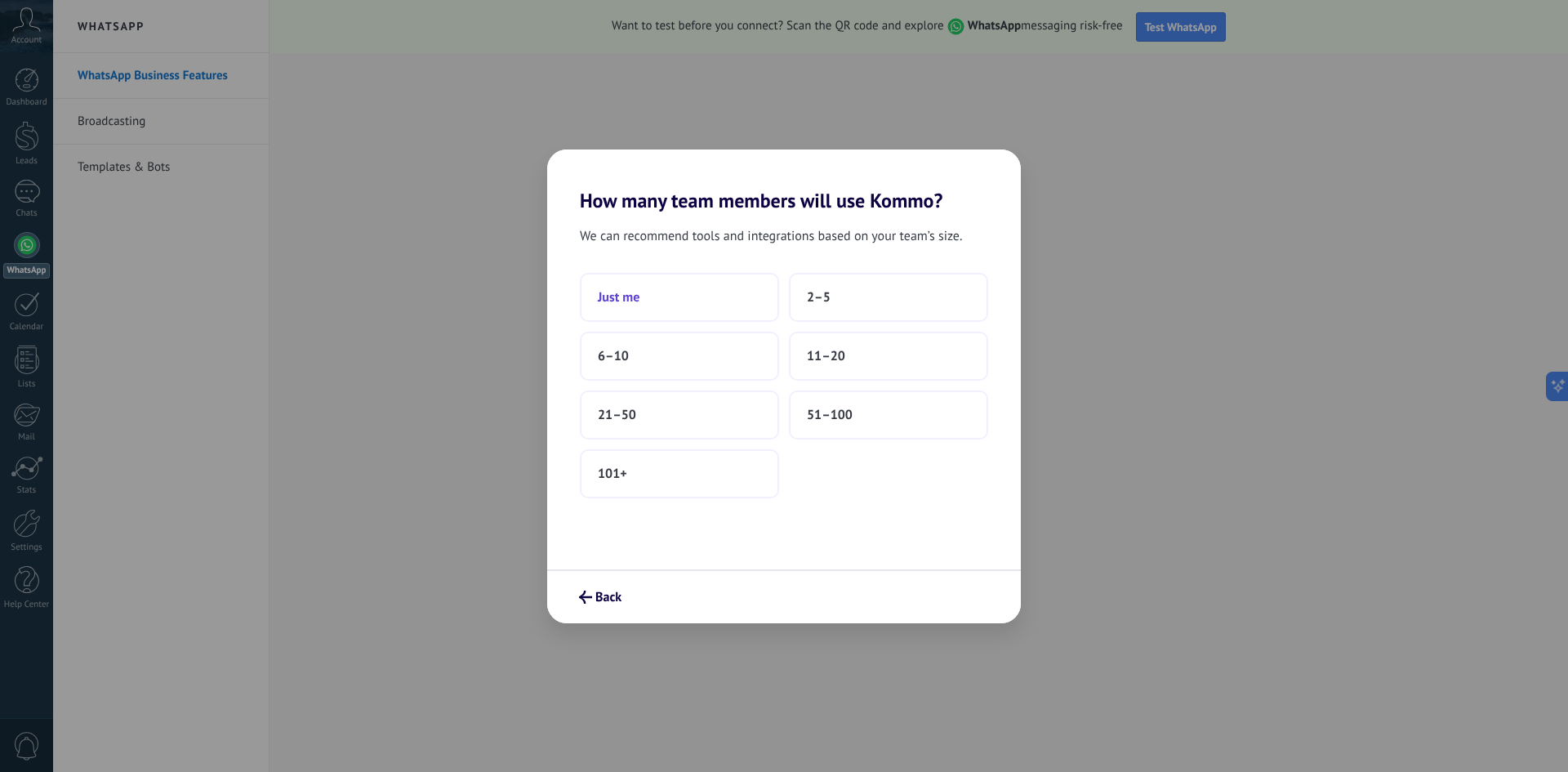 click on "Just me" at bounding box center (679, 297) 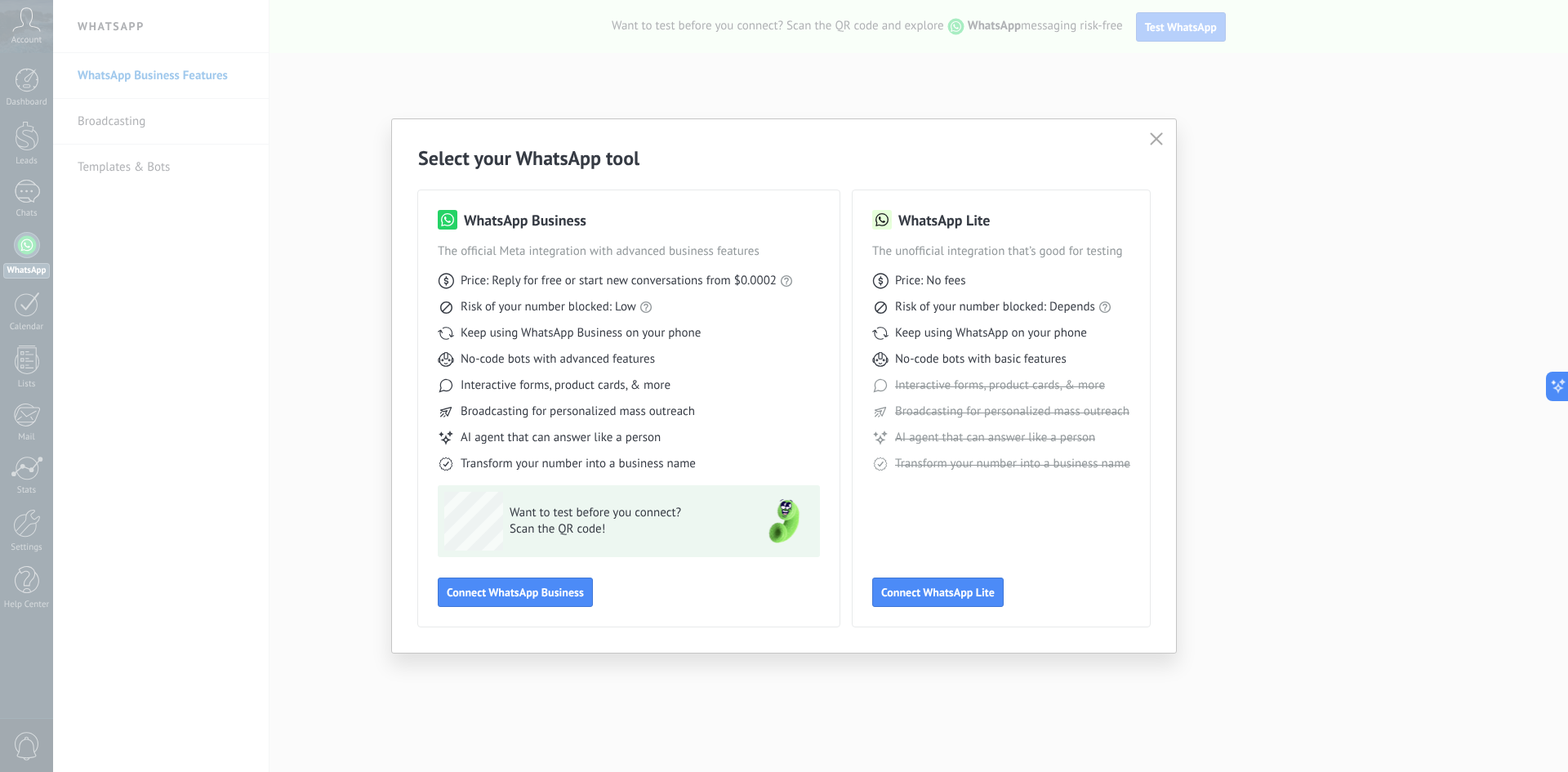 click at bounding box center (1156, 140) 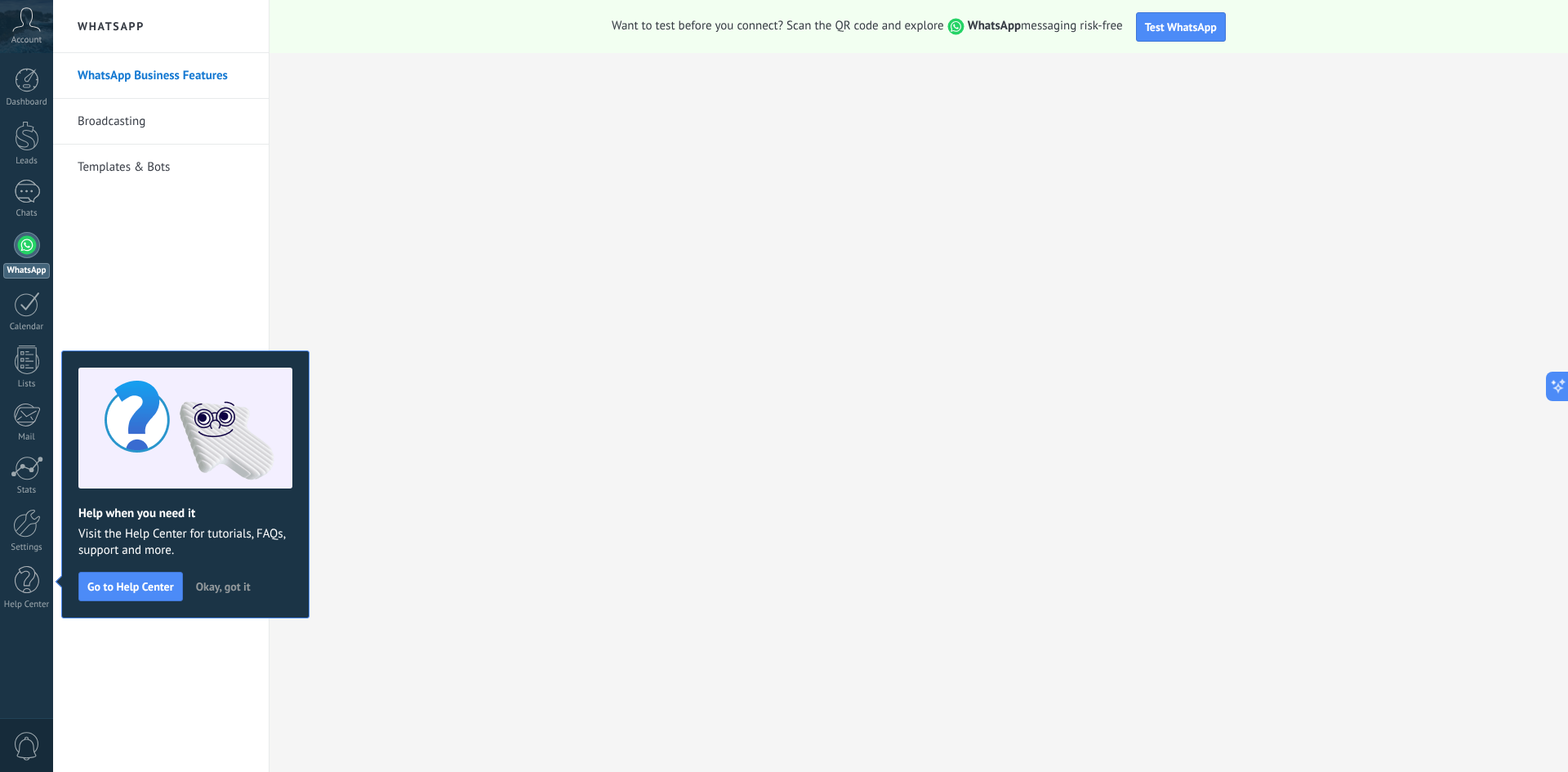 click at bounding box center (27, 245) 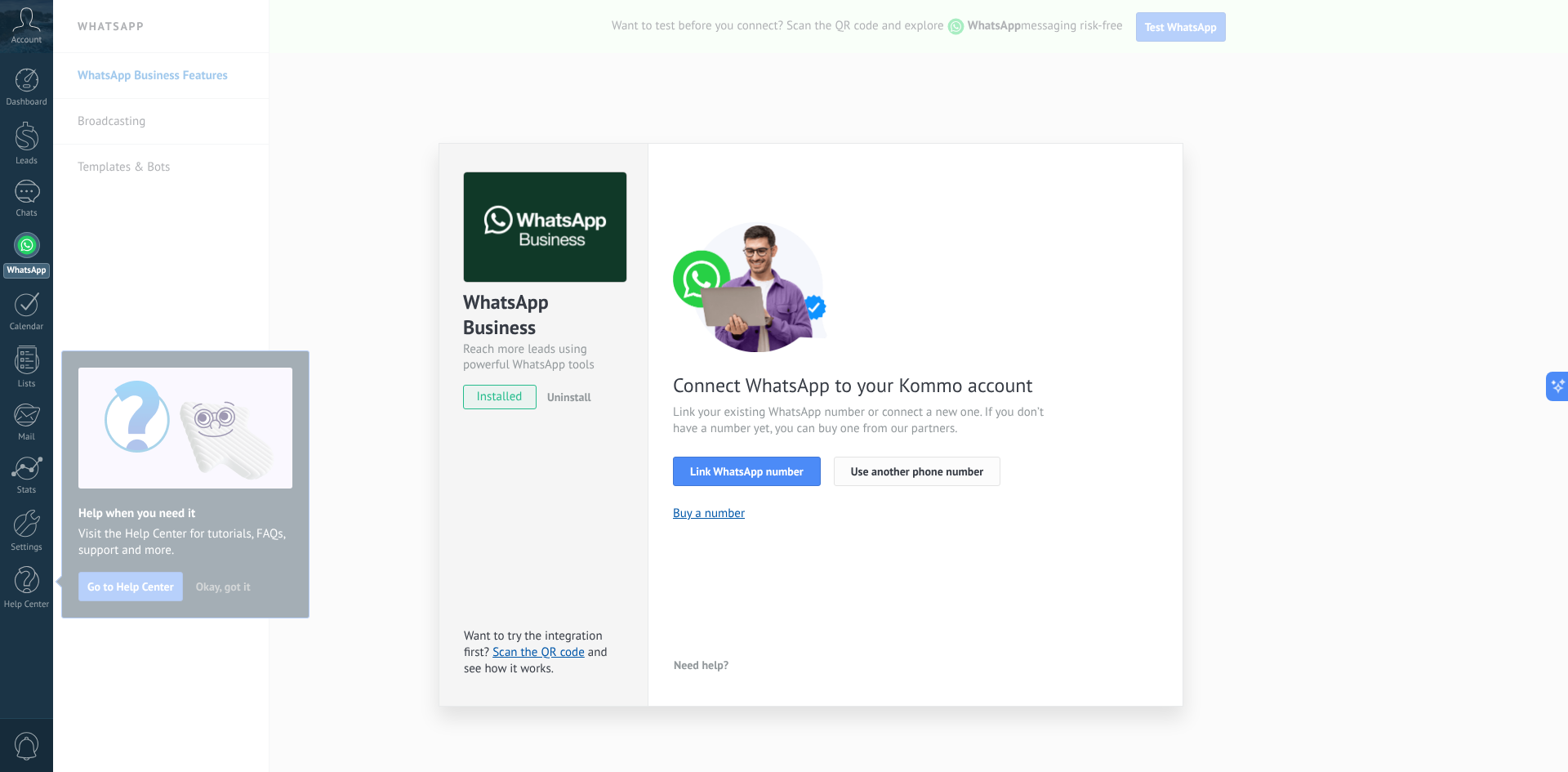 click on "Use another phone number" at bounding box center (917, 471) 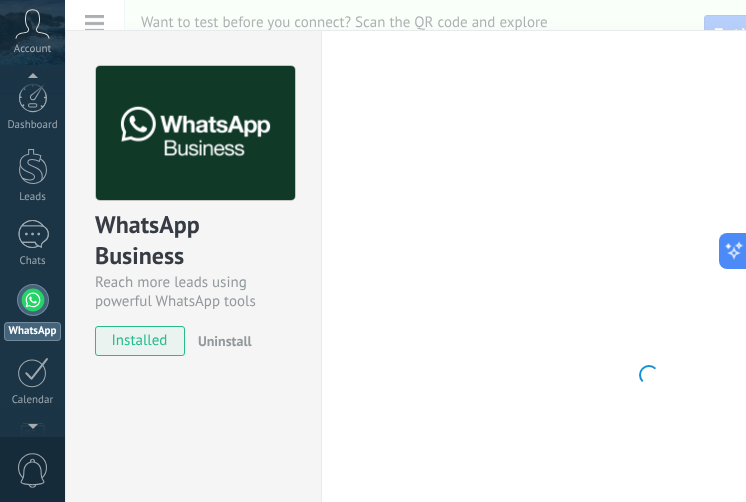 scroll, scrollTop: 57, scrollLeft: 0, axis: vertical 